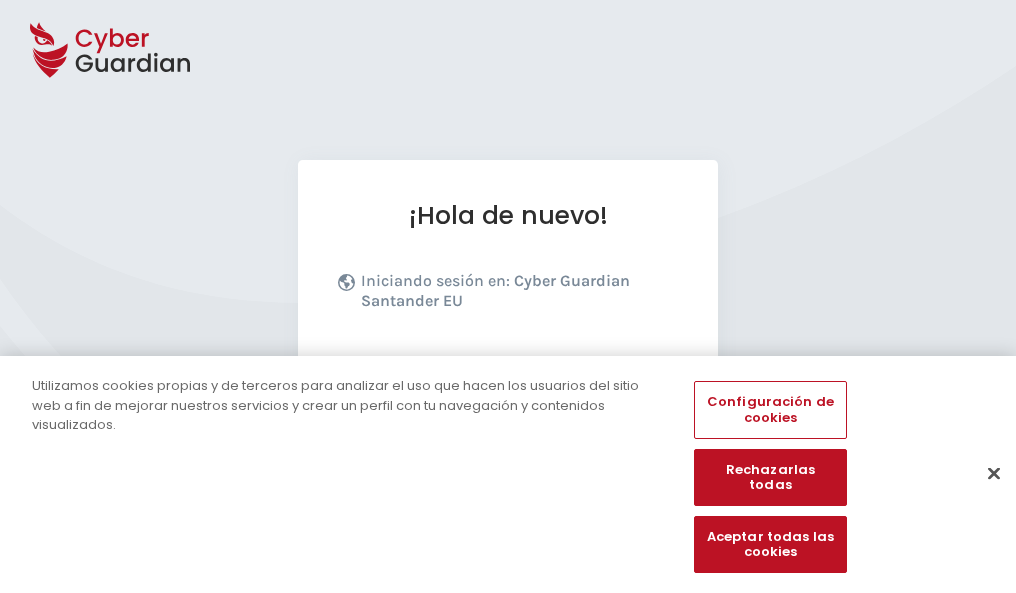 scroll, scrollTop: 245, scrollLeft: 0, axis: vertical 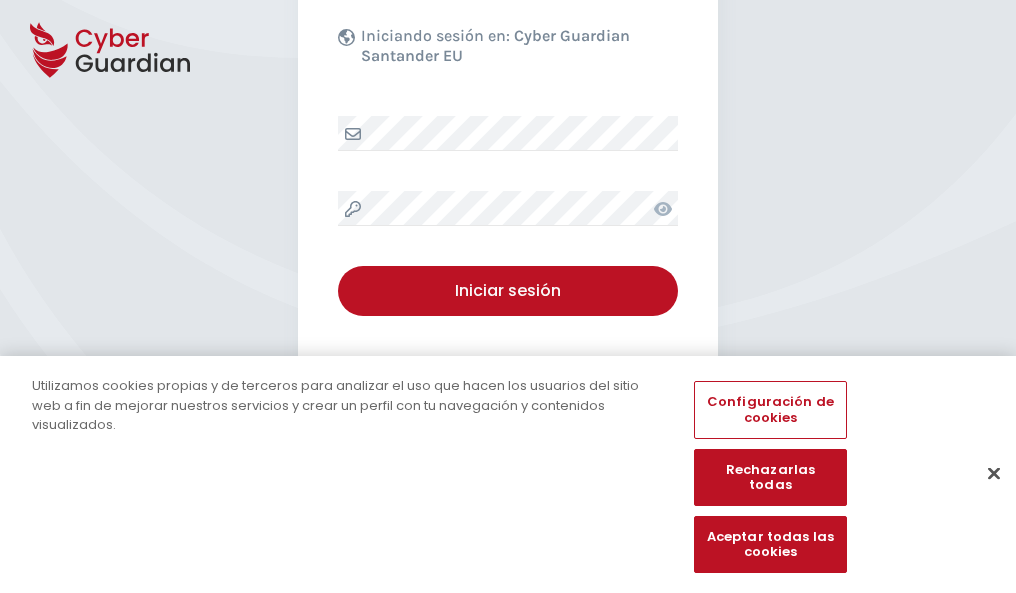 click at bounding box center (994, 473) 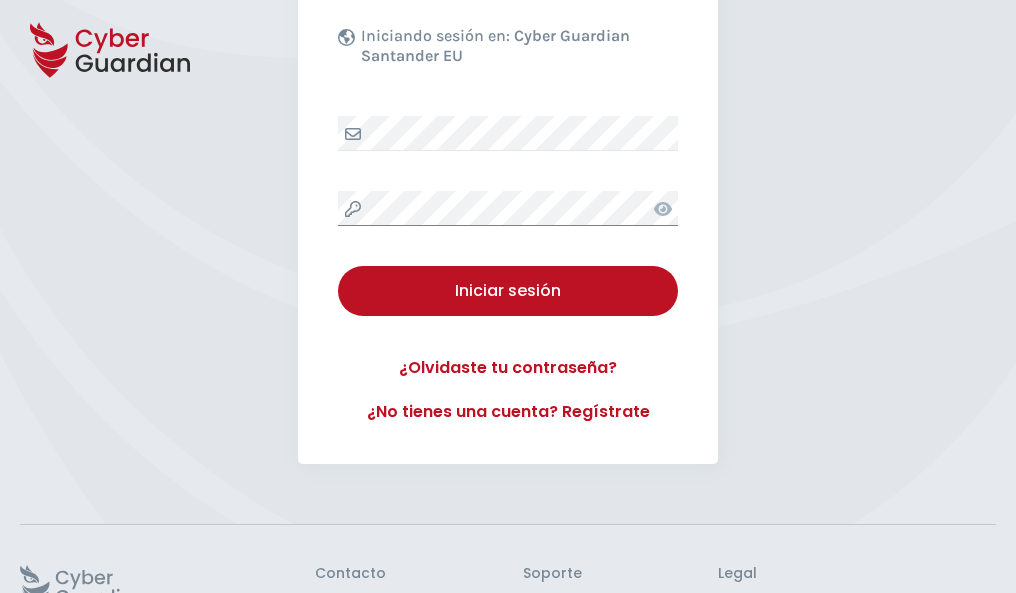 scroll, scrollTop: 389, scrollLeft: 0, axis: vertical 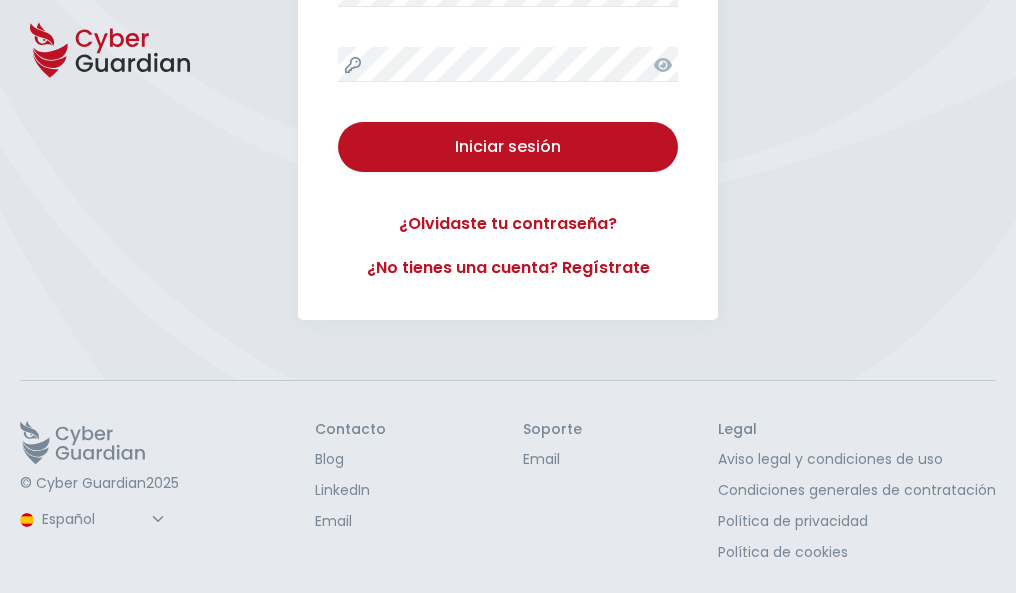 type 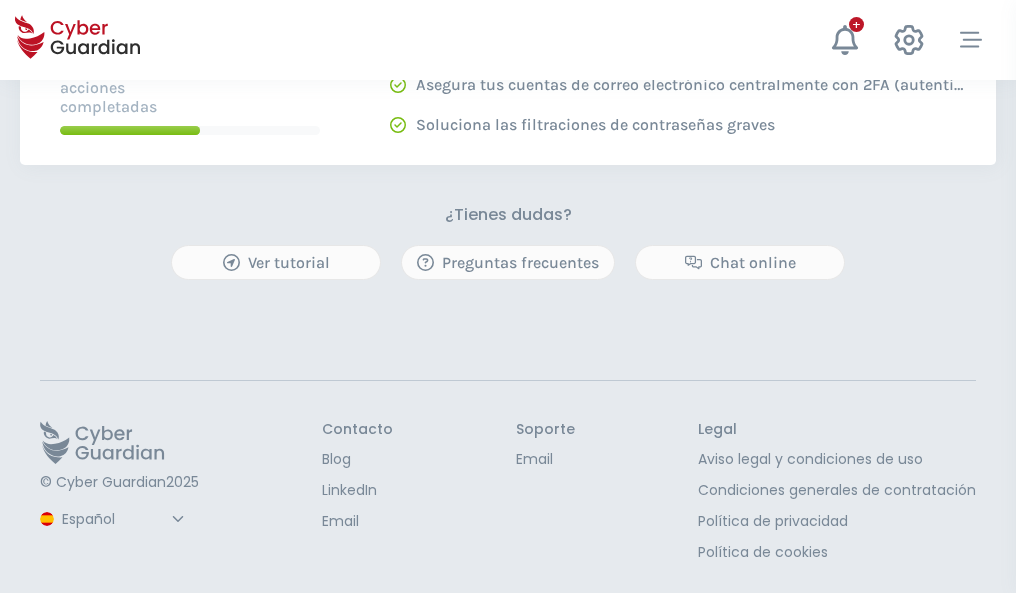 scroll, scrollTop: 0, scrollLeft: 0, axis: both 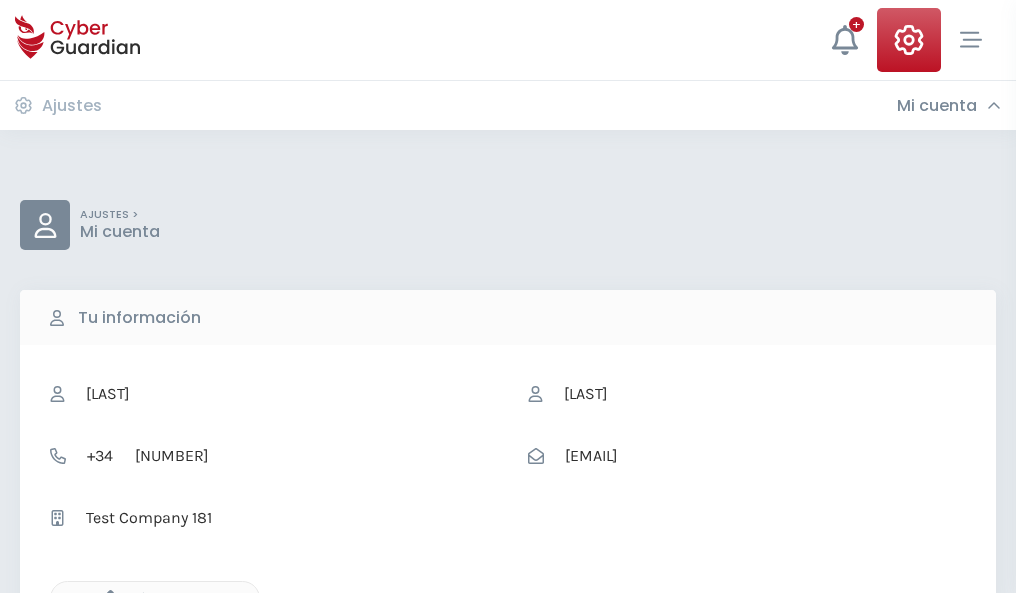 click 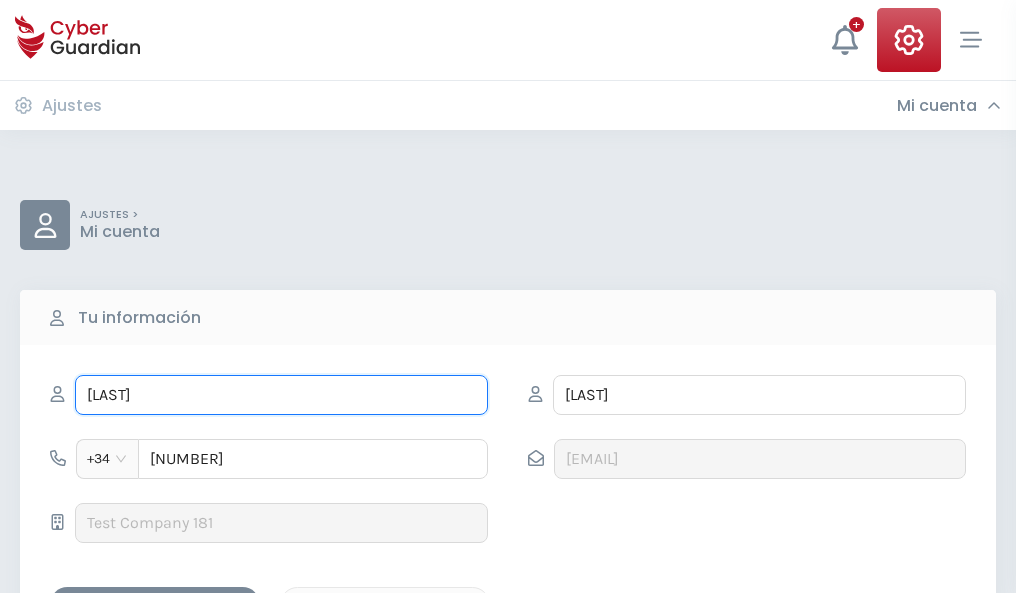 click on "DONATO" at bounding box center [281, 395] 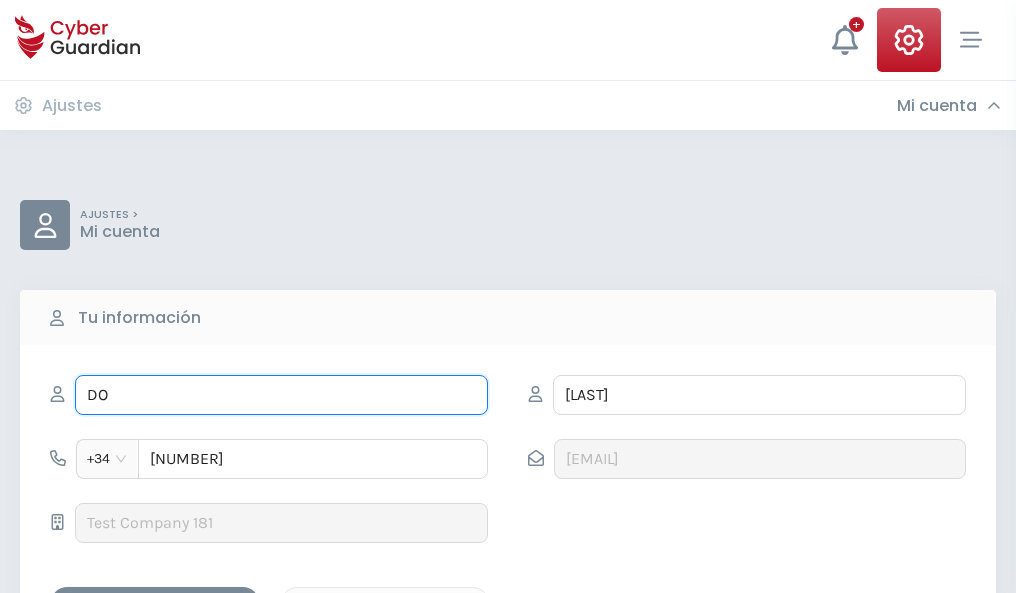 type on "D" 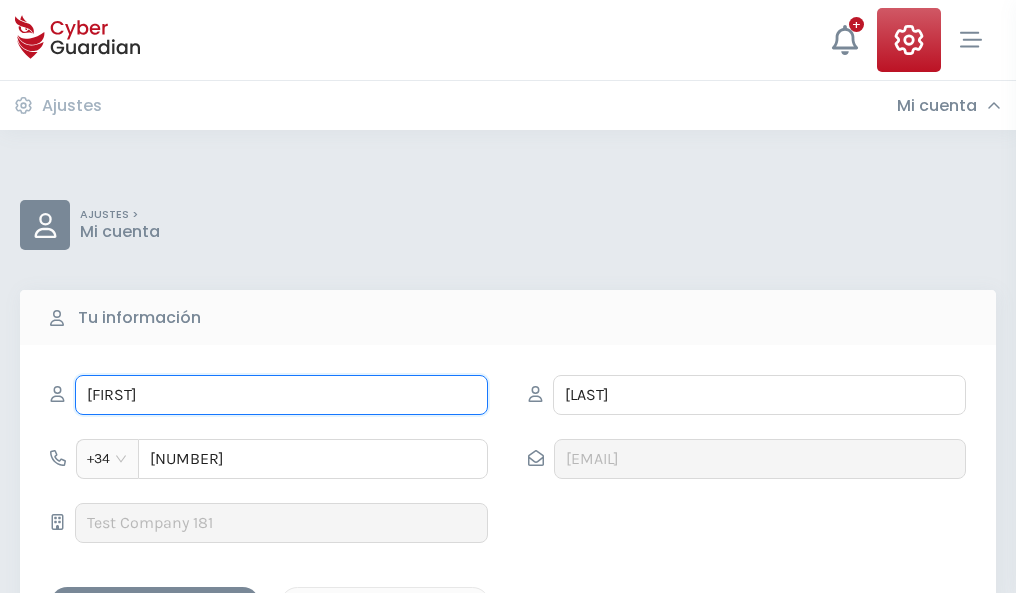 type on "Rafa" 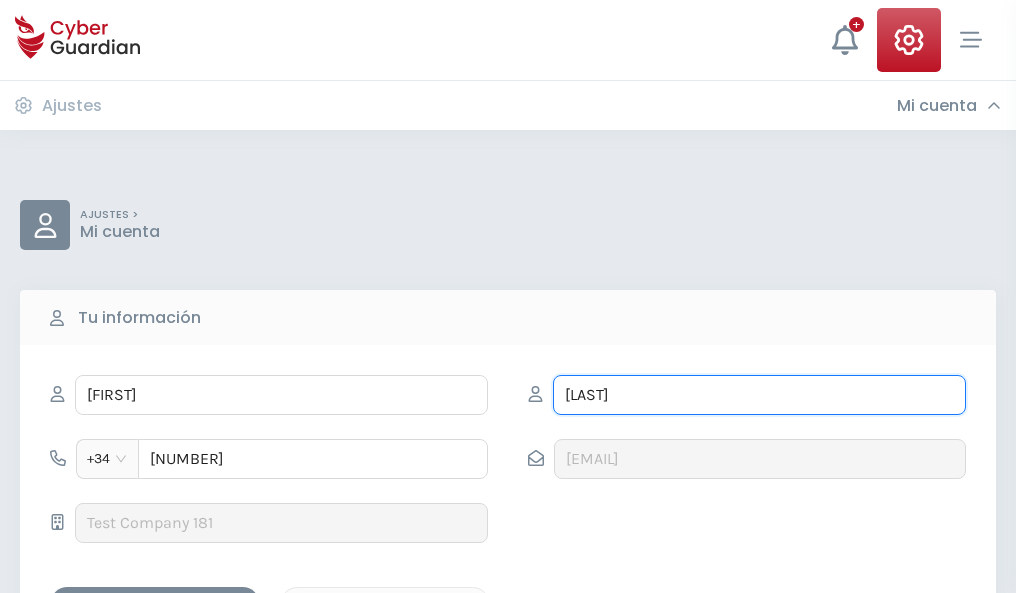 click on "ACEDO" at bounding box center (759, 395) 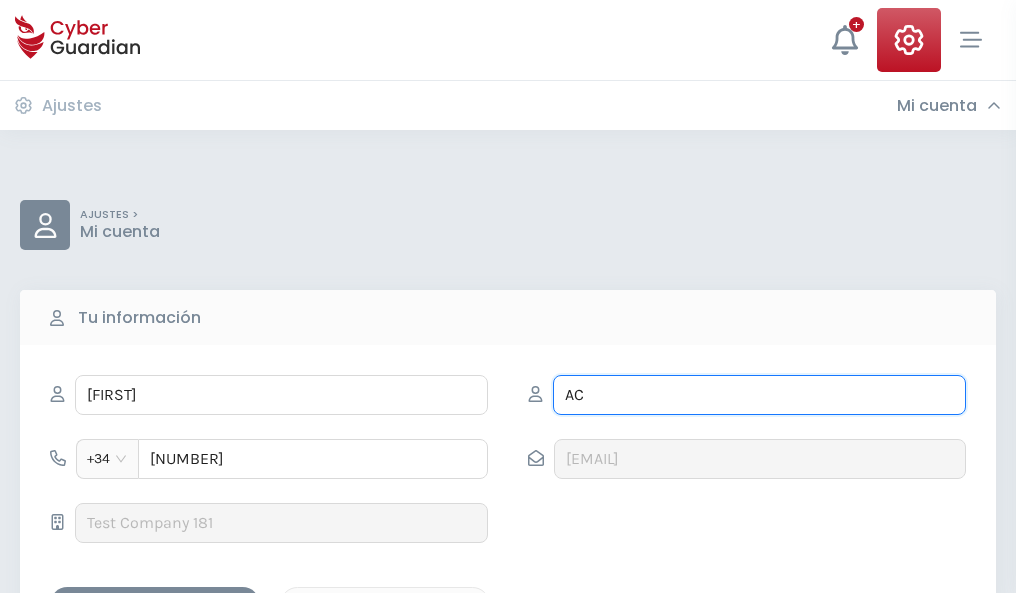 type on "A" 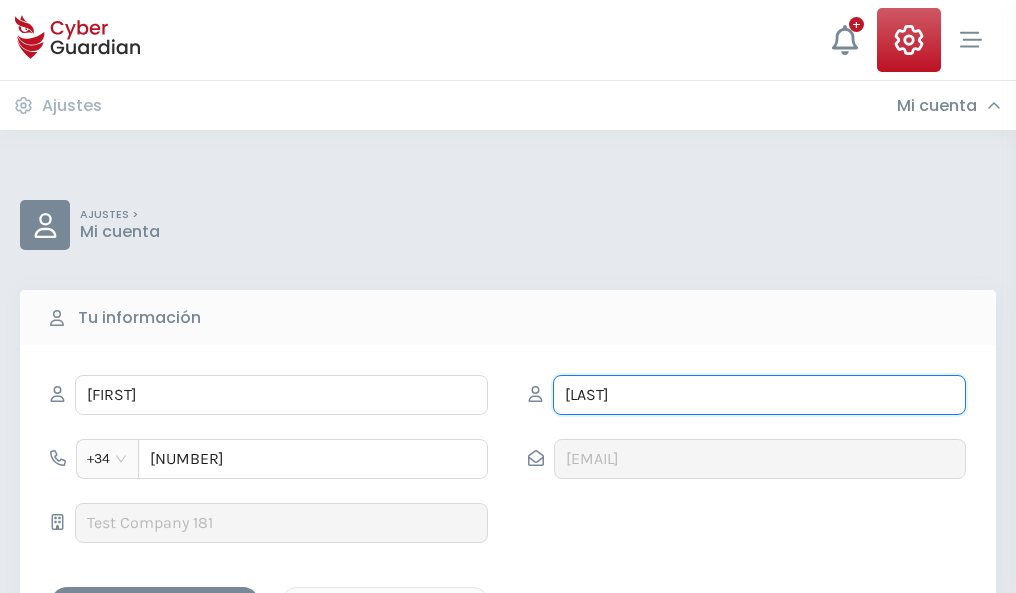type on "Benítez" 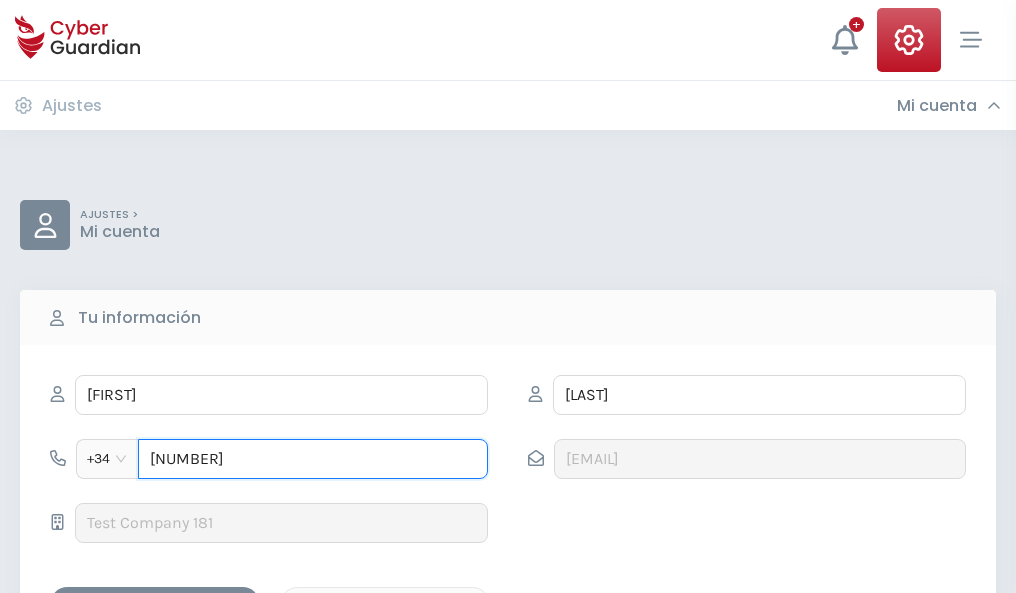 click on "977068504" at bounding box center [313, 459] 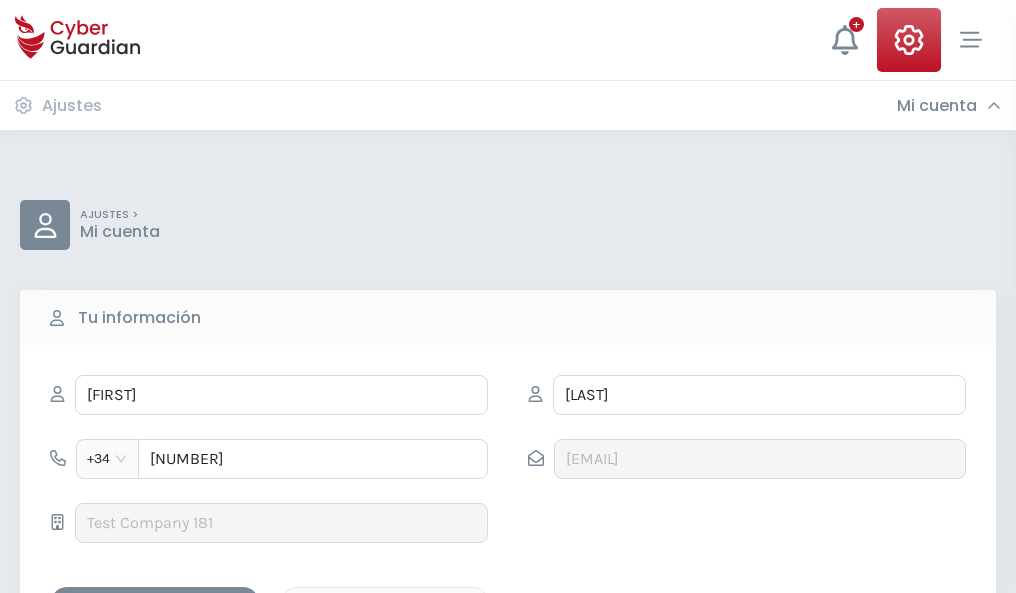 click on "Guardar cambios" at bounding box center [155, 604] 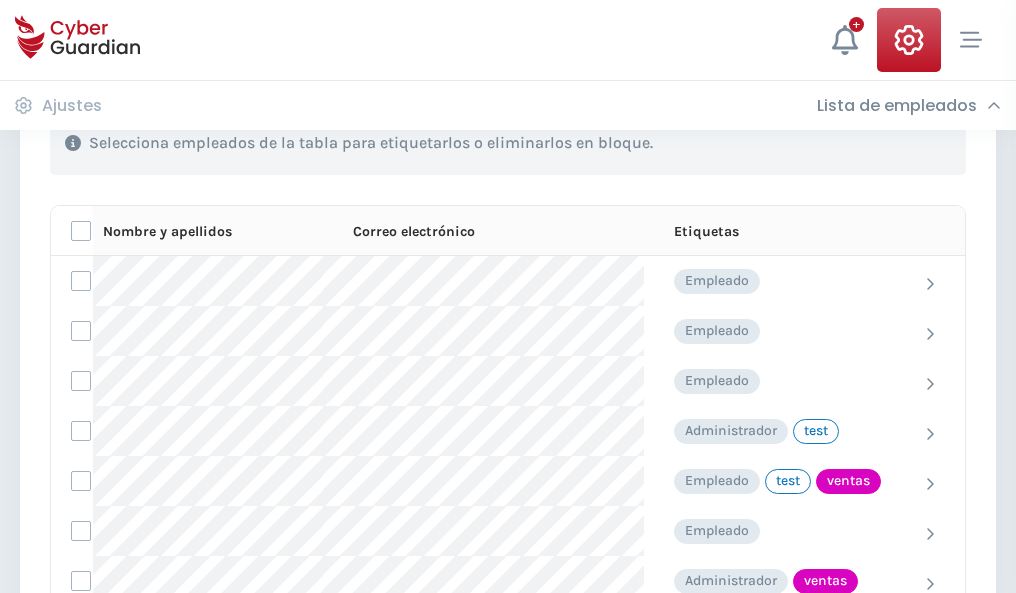 scroll, scrollTop: 906, scrollLeft: 0, axis: vertical 